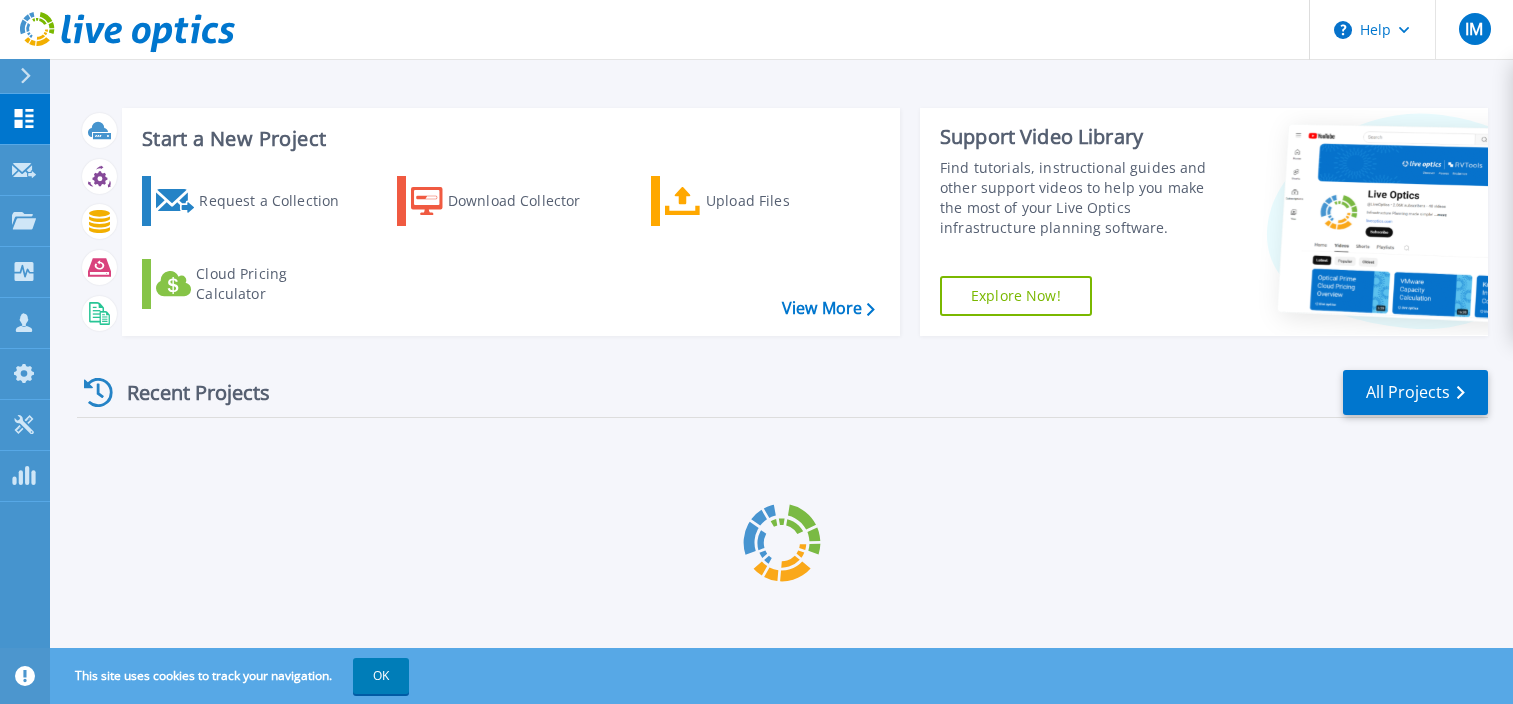 scroll, scrollTop: 0, scrollLeft: 0, axis: both 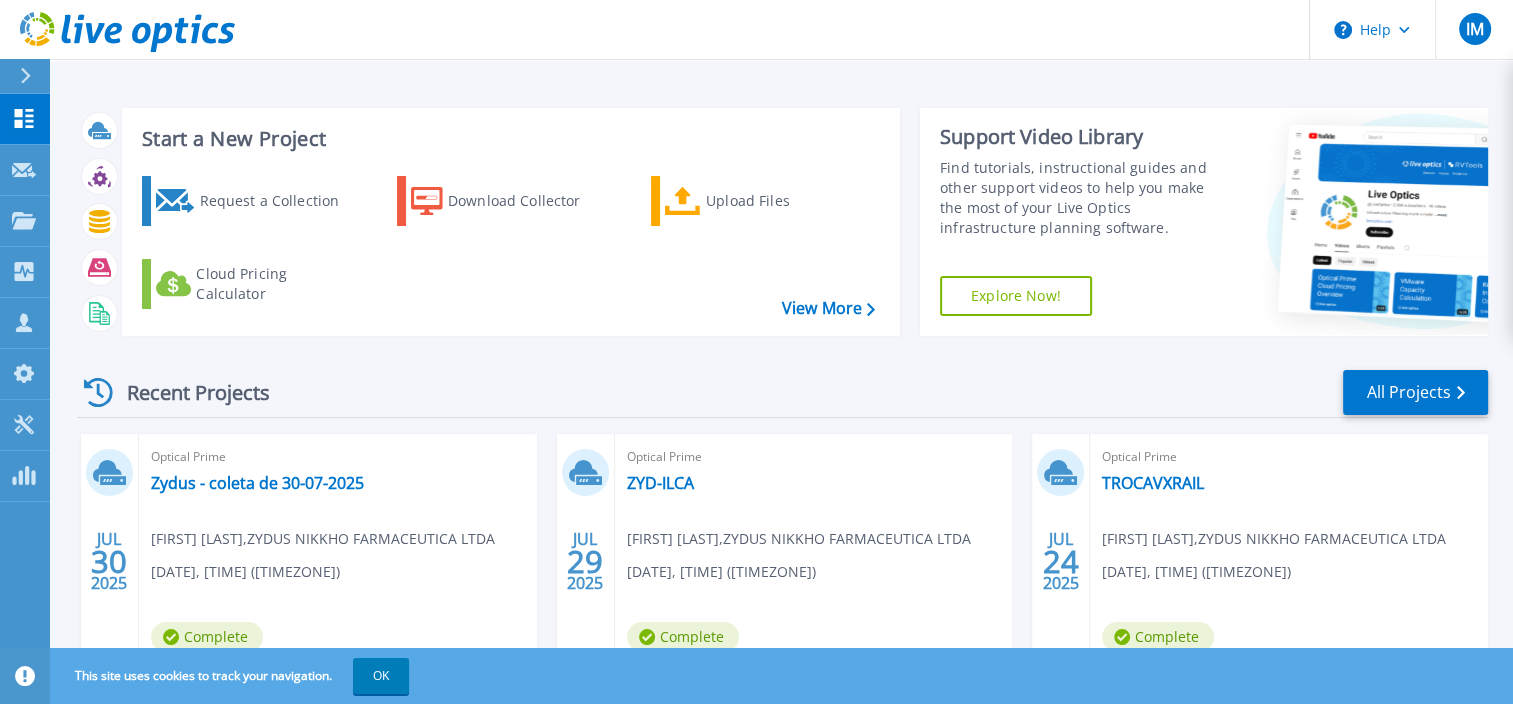 click on "OK" at bounding box center [381, 676] 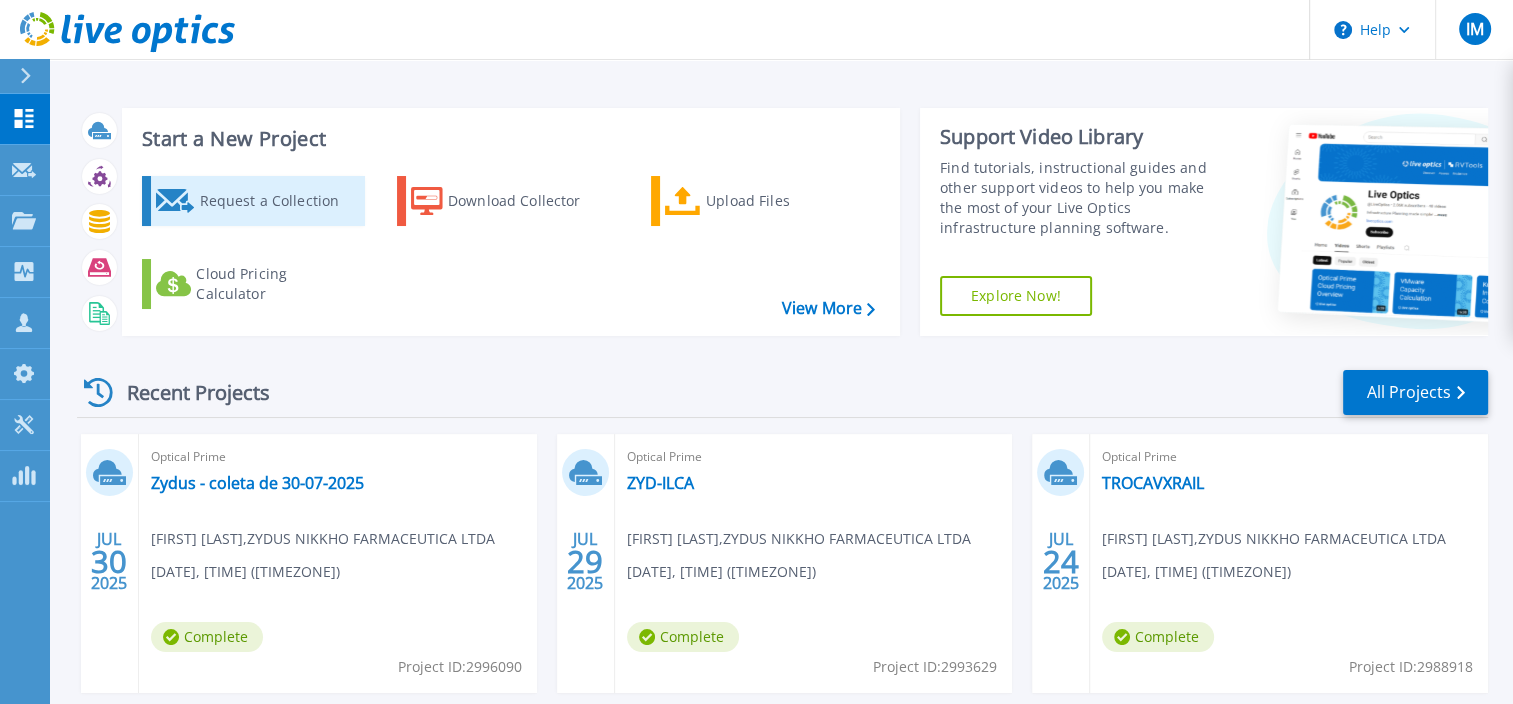 click on "Request a Collection" at bounding box center [279, 201] 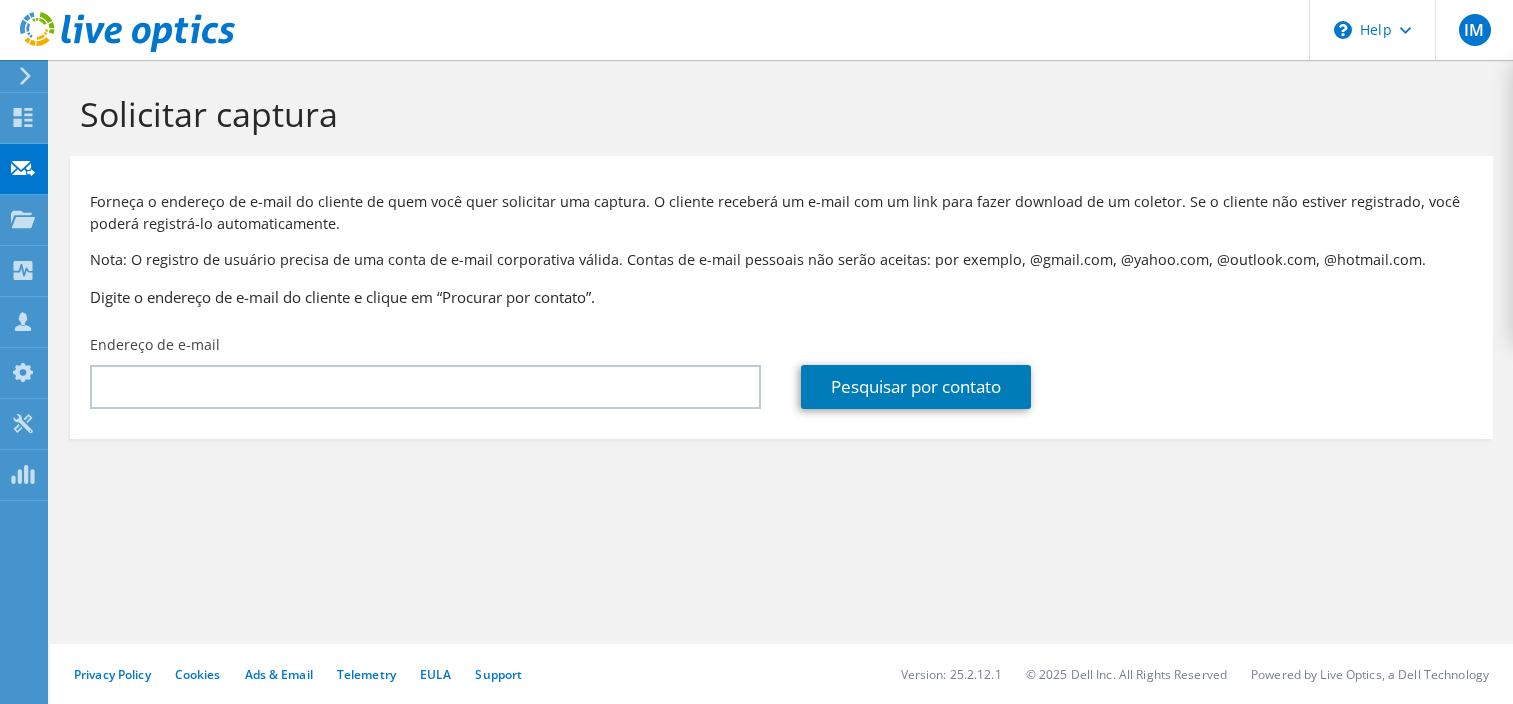 scroll, scrollTop: 0, scrollLeft: 0, axis: both 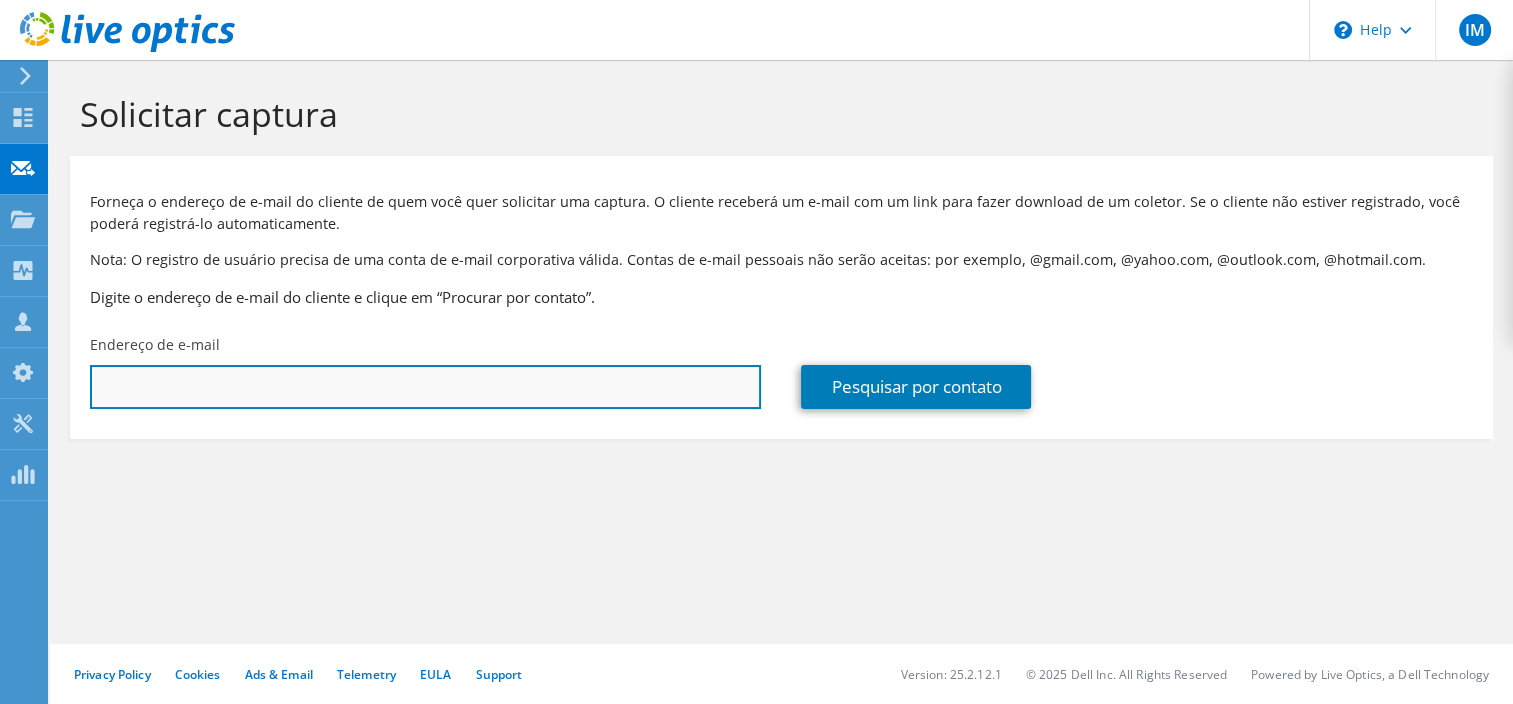 click at bounding box center (425, 387) 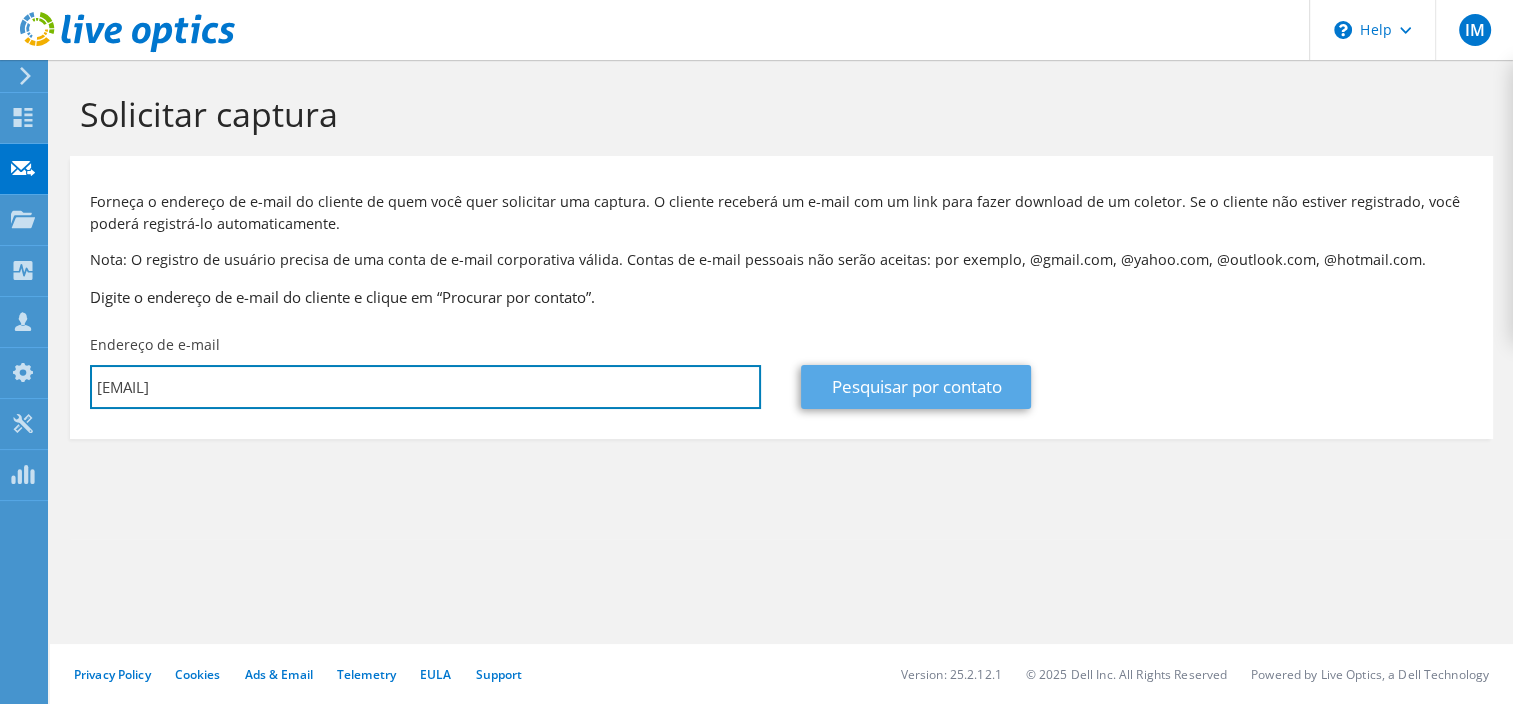 type on "[EMAIL]" 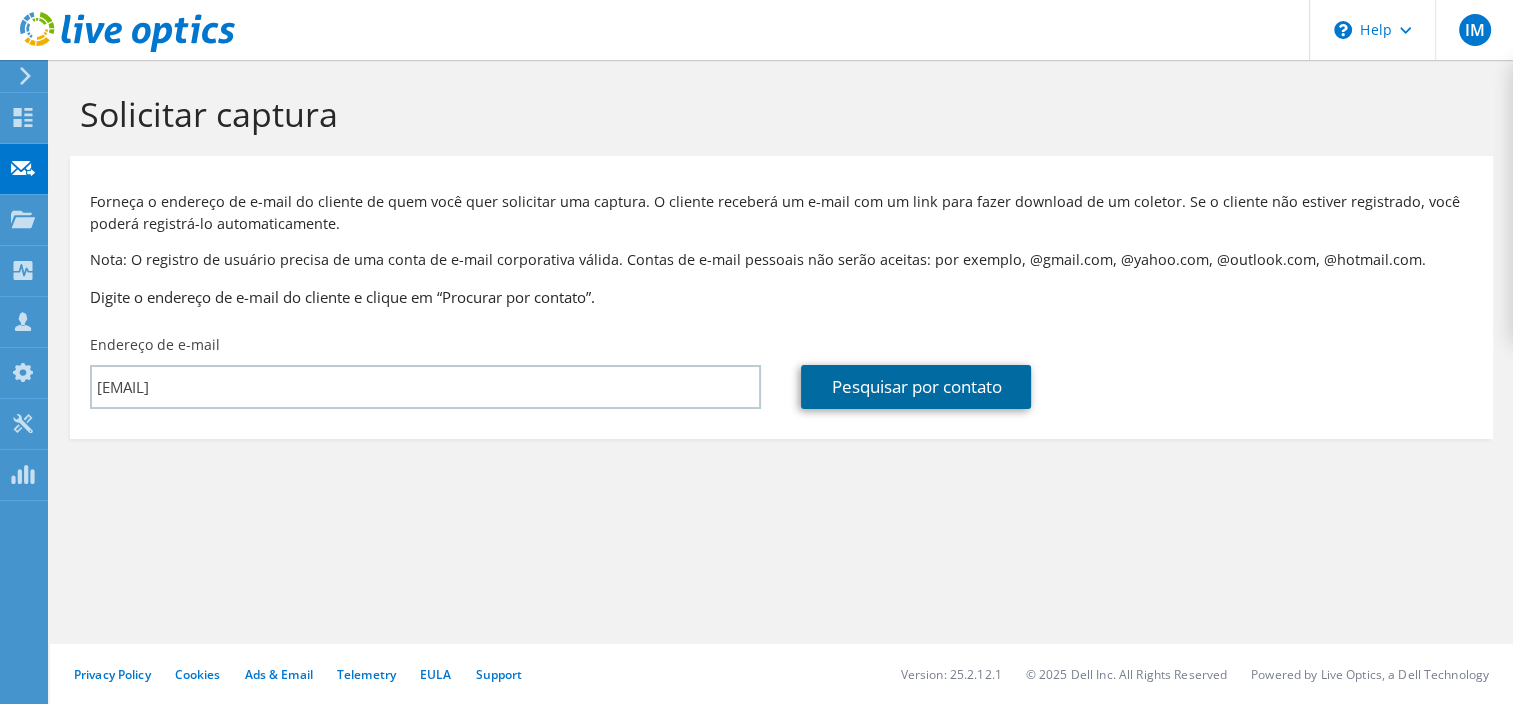 click on "Pesquisar por contato" at bounding box center (916, 387) 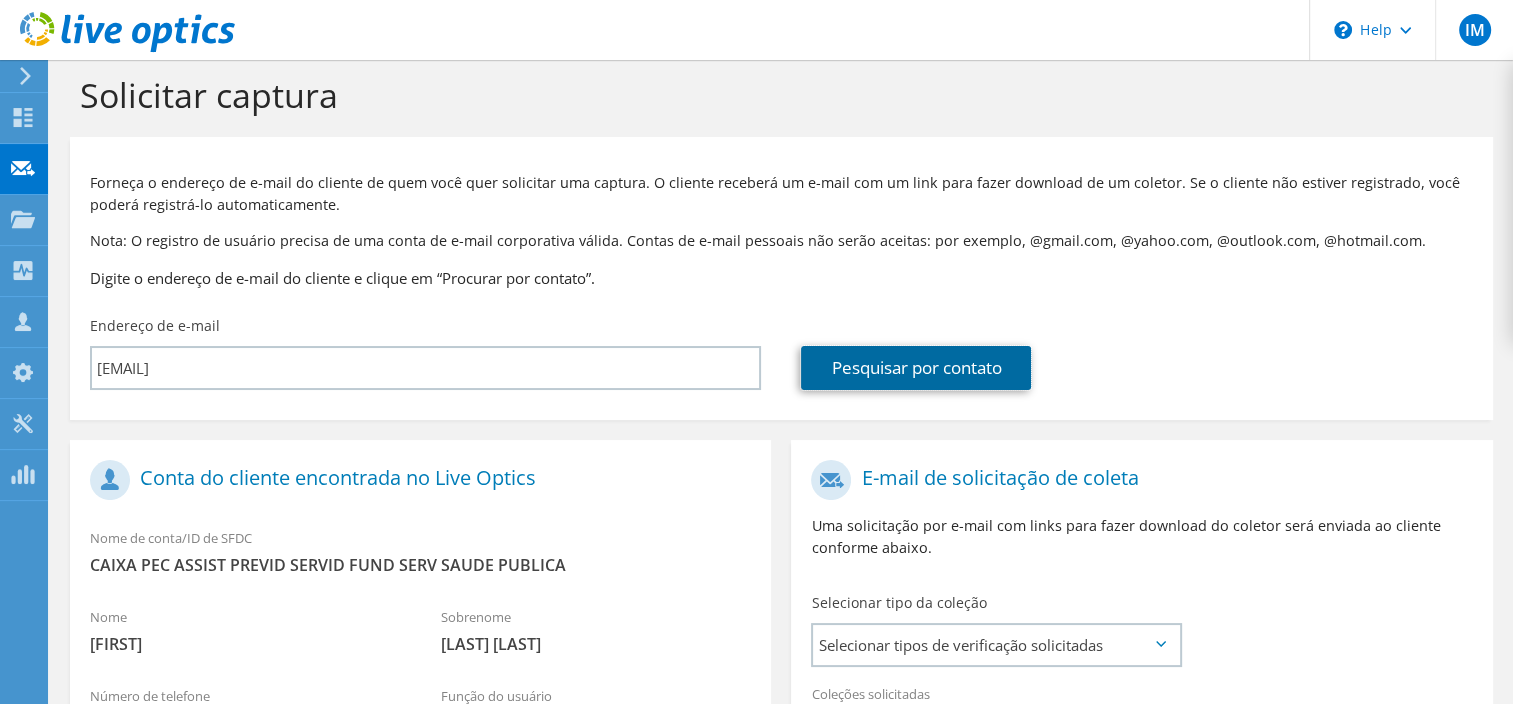 scroll, scrollTop: 400, scrollLeft: 0, axis: vertical 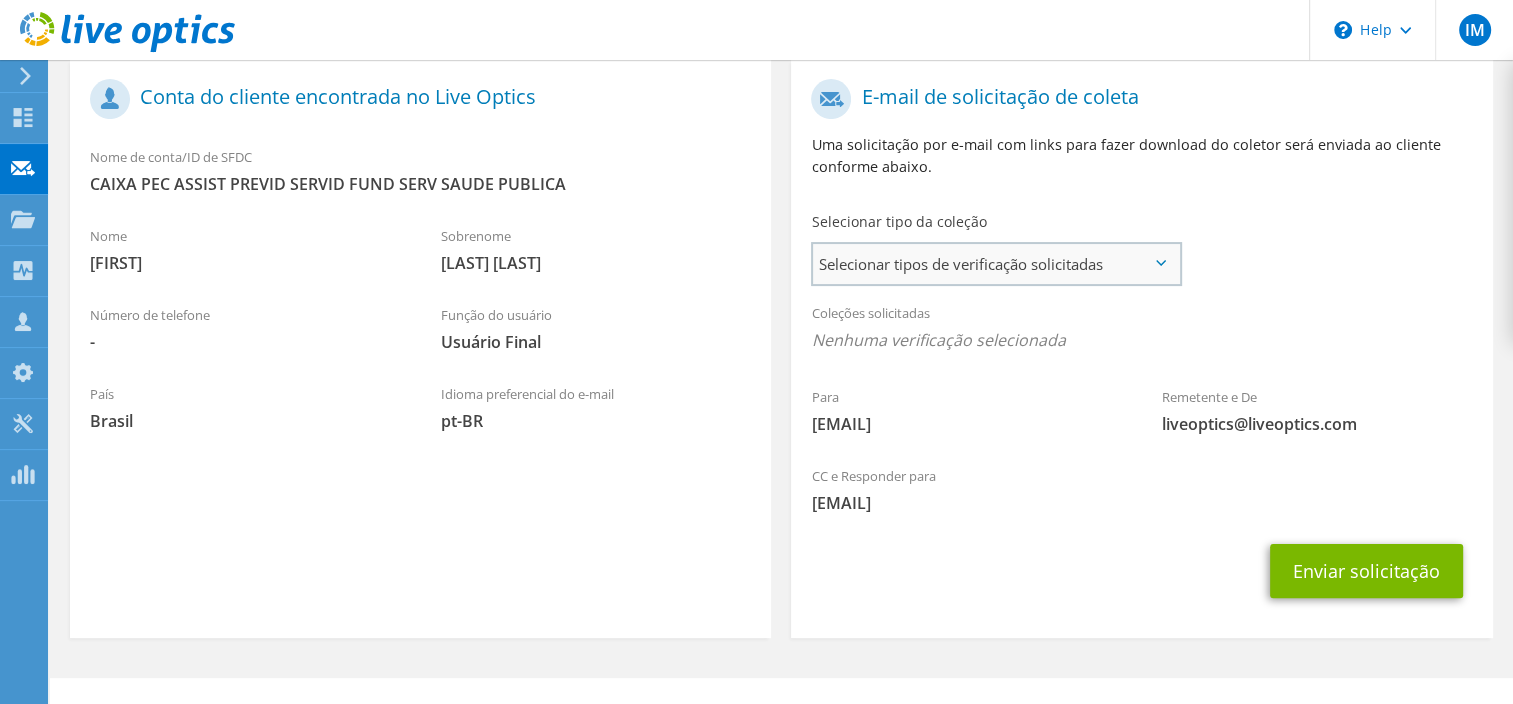 click on "Selecionar tipos de verificação solicitadas" at bounding box center [995, 264] 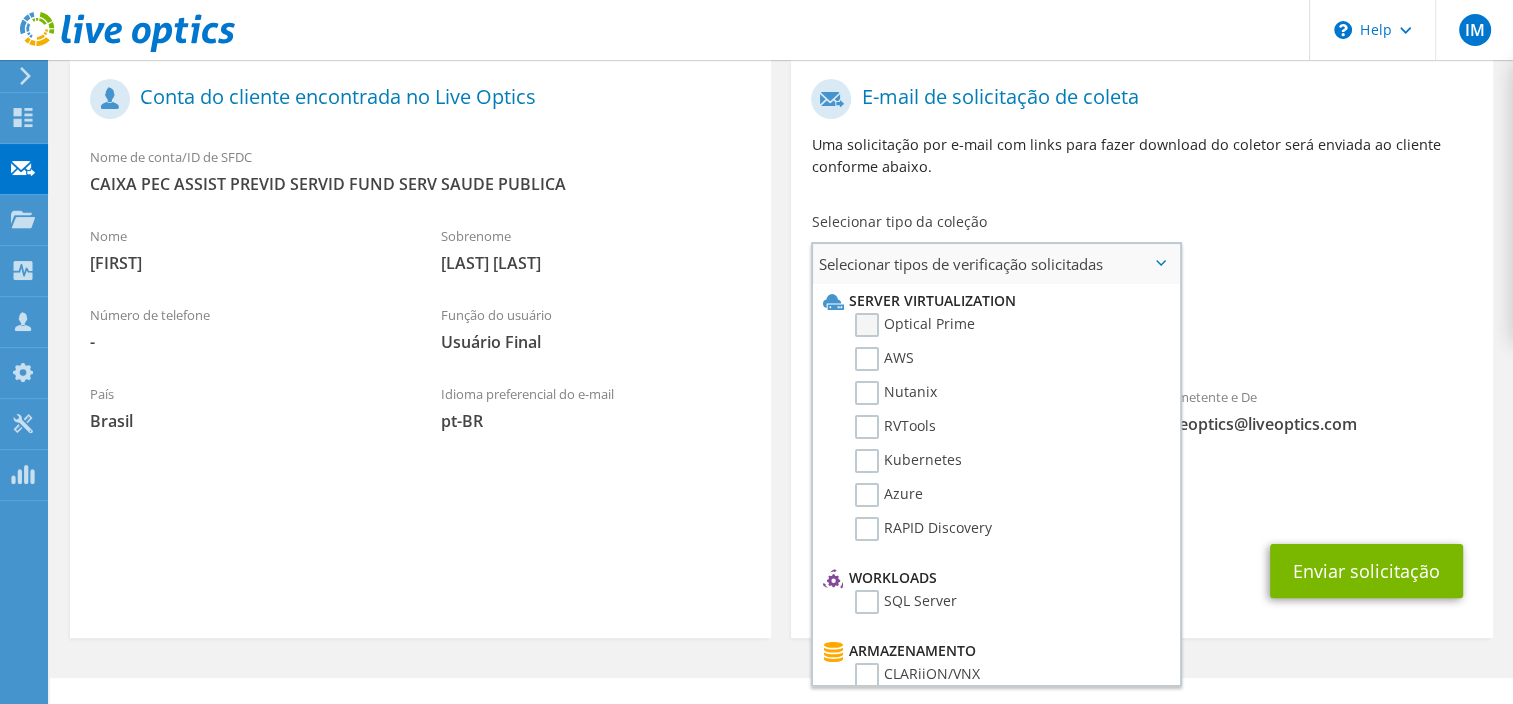click on "Optical Prime" at bounding box center [915, 325] 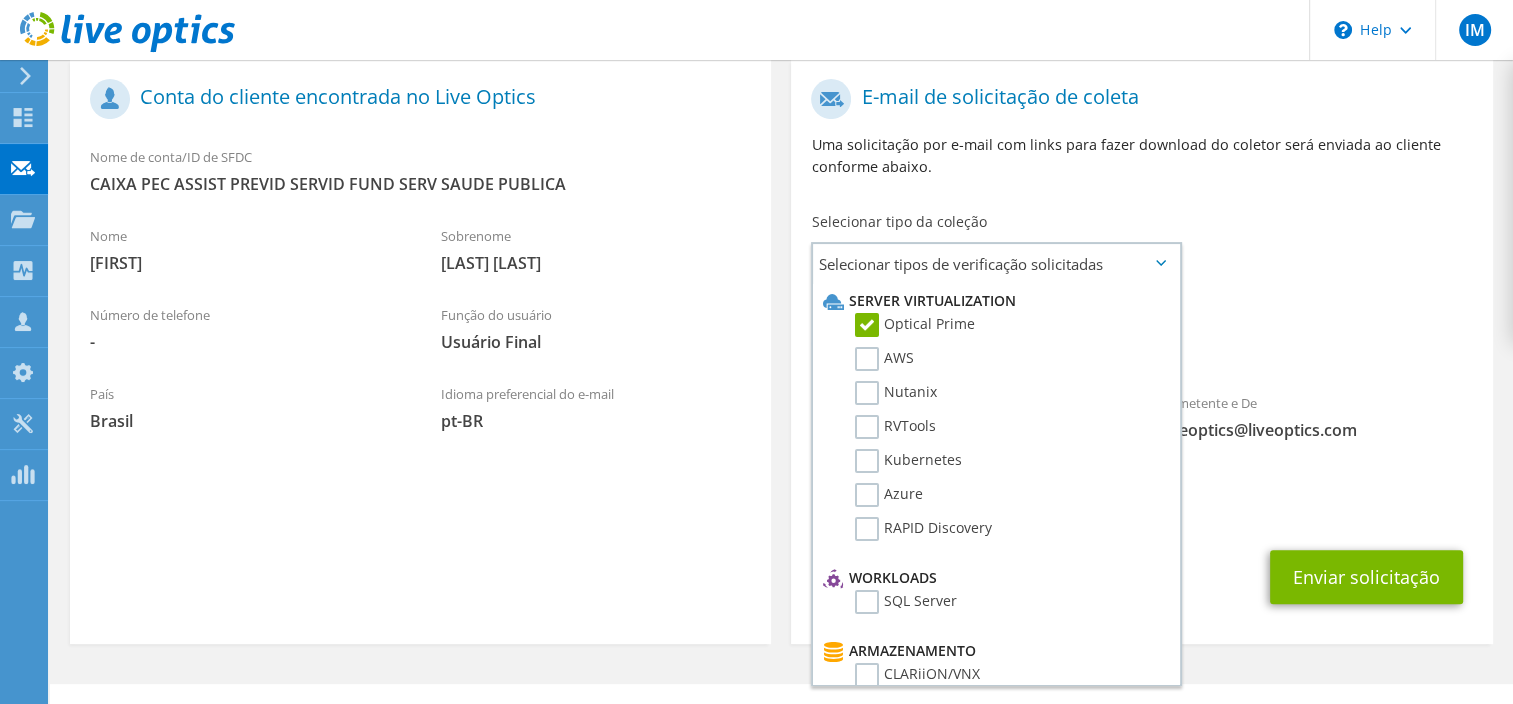 click on "Para
[EMAIL]
Remetente e De
[EMAIL]" at bounding box center [1141, 265] 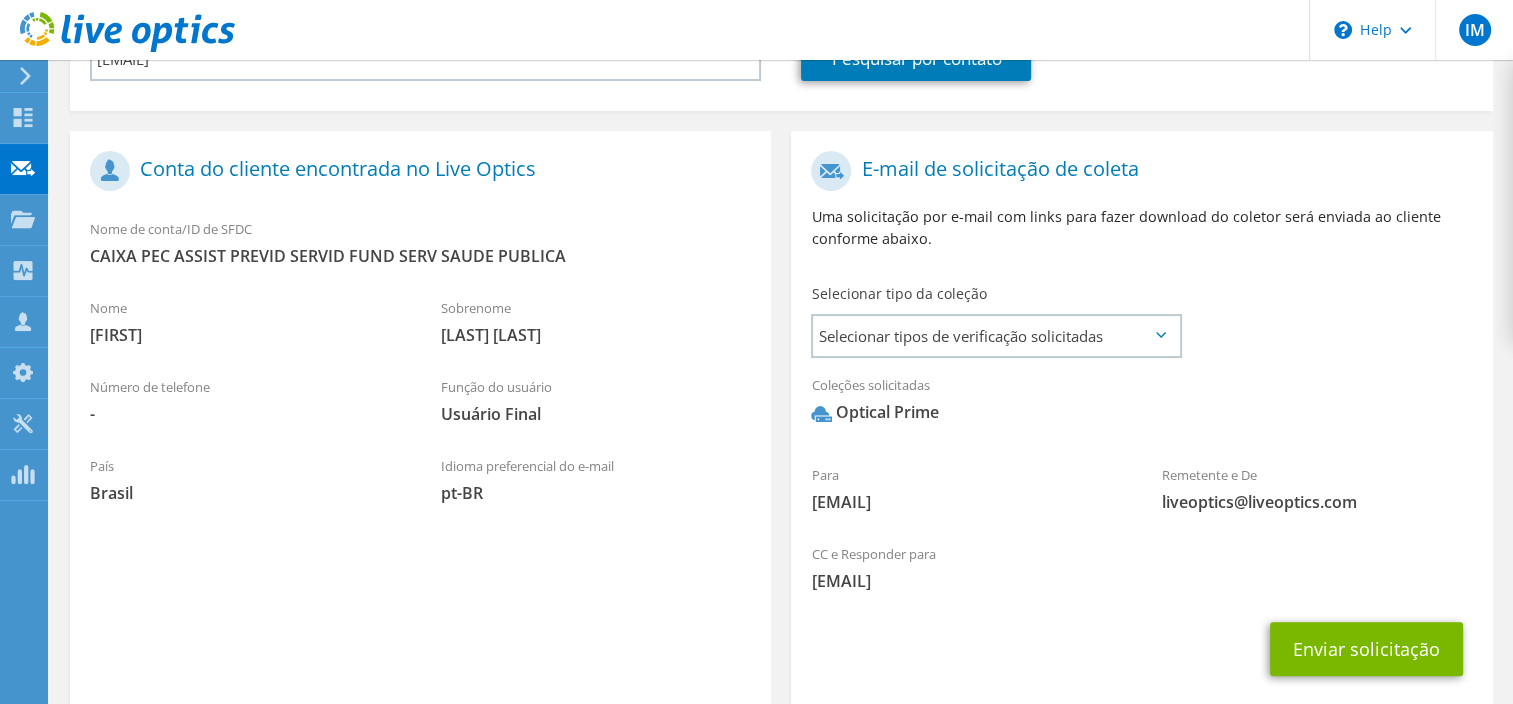 scroll, scrollTop: 300, scrollLeft: 0, axis: vertical 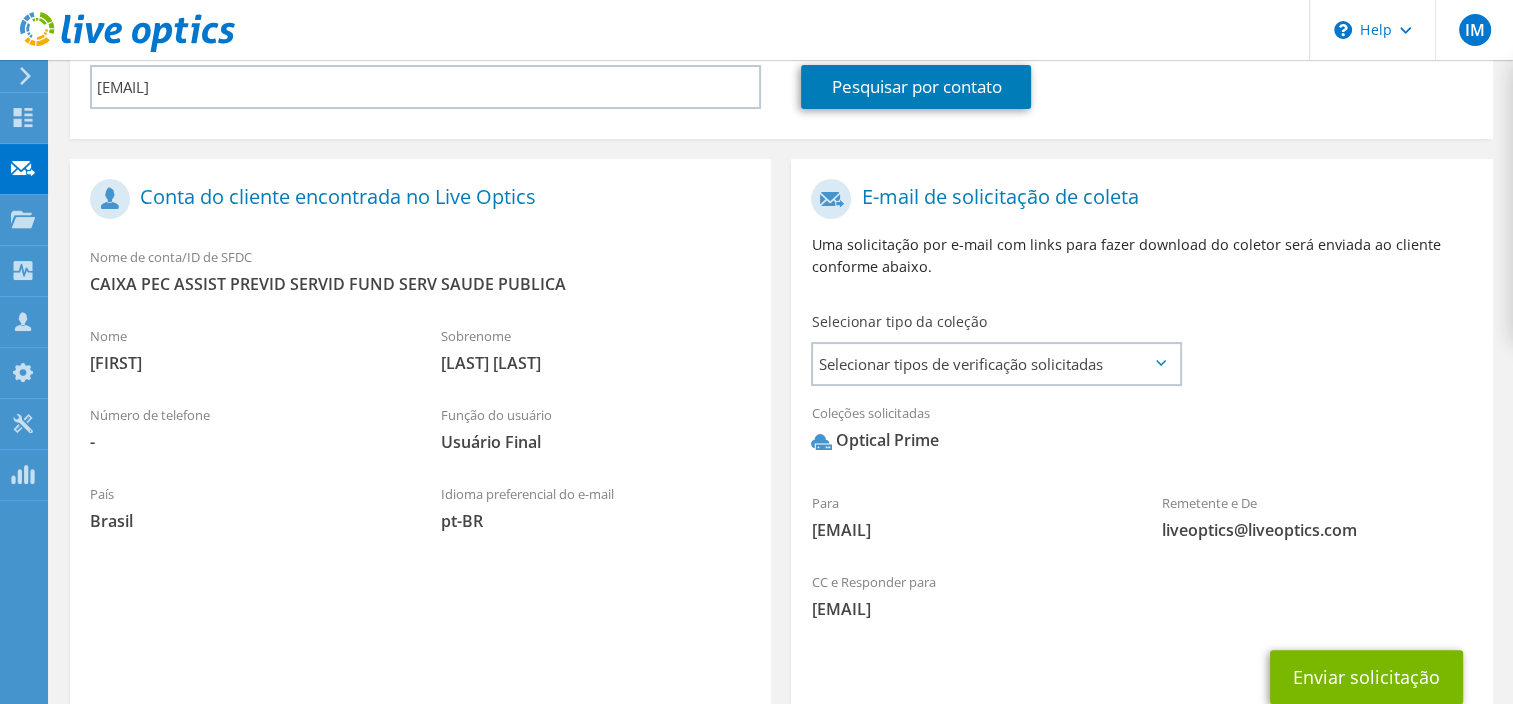 click on "E-mail de solicitação de coleta" at bounding box center [1136, 199] 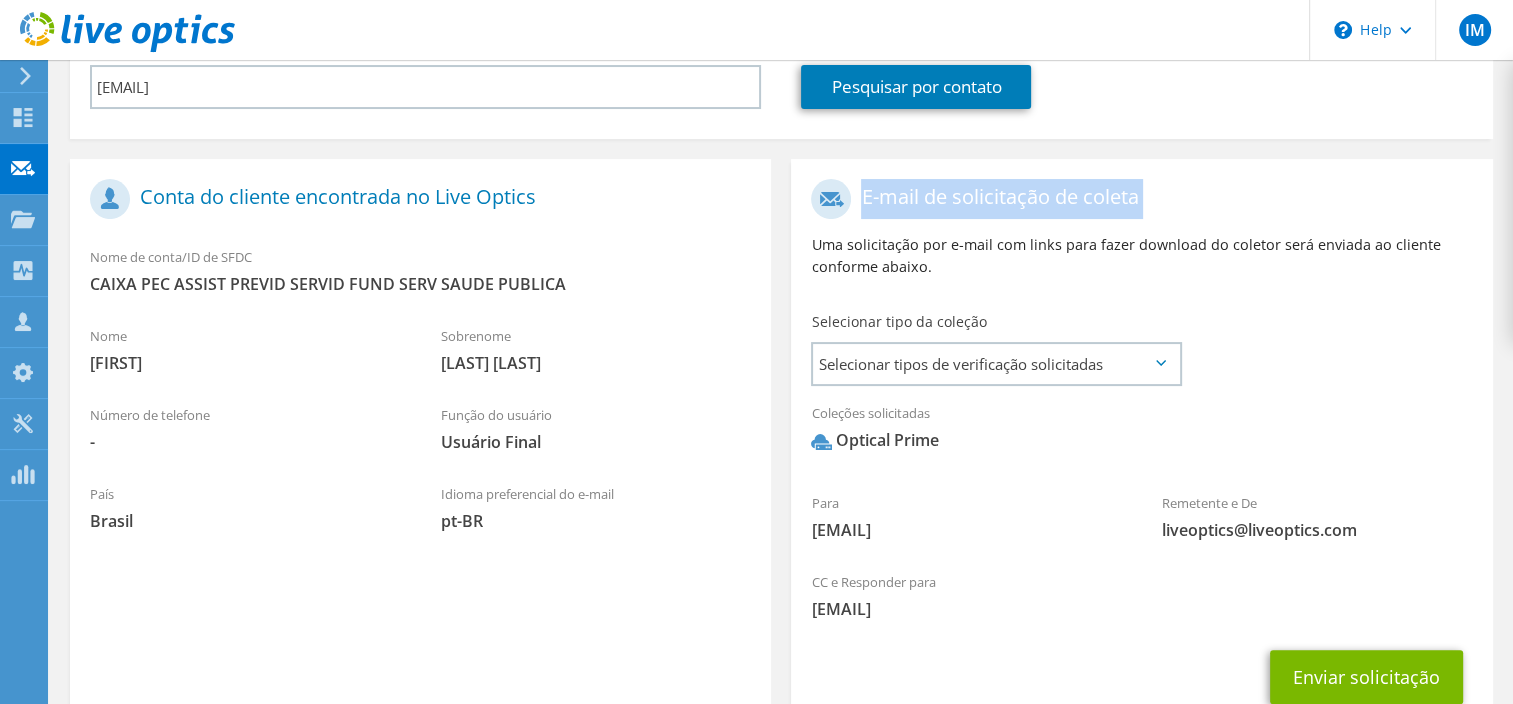 click on "E-mail de solicitação de coleta" at bounding box center (1136, 199) 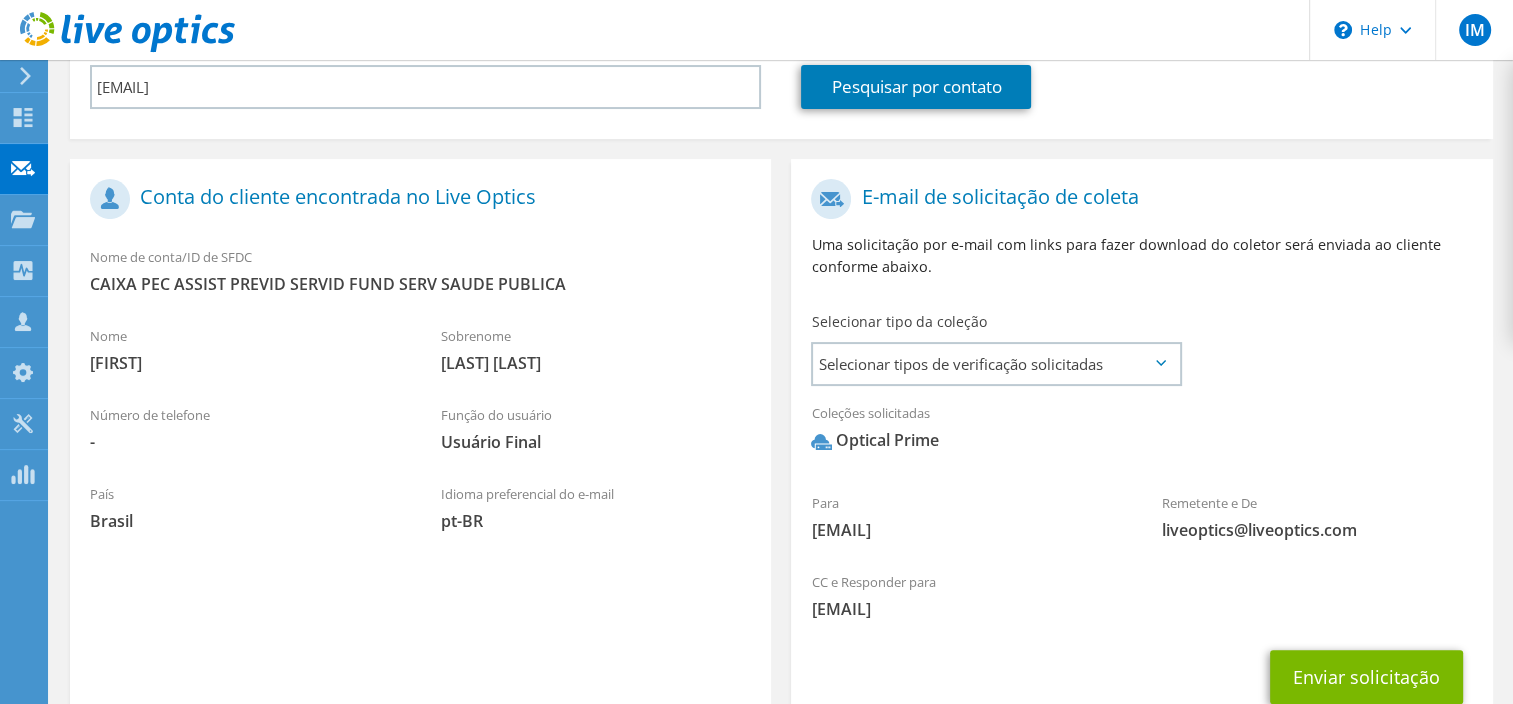 click on "E-mail de solicitação de coleta" at bounding box center (1136, 199) 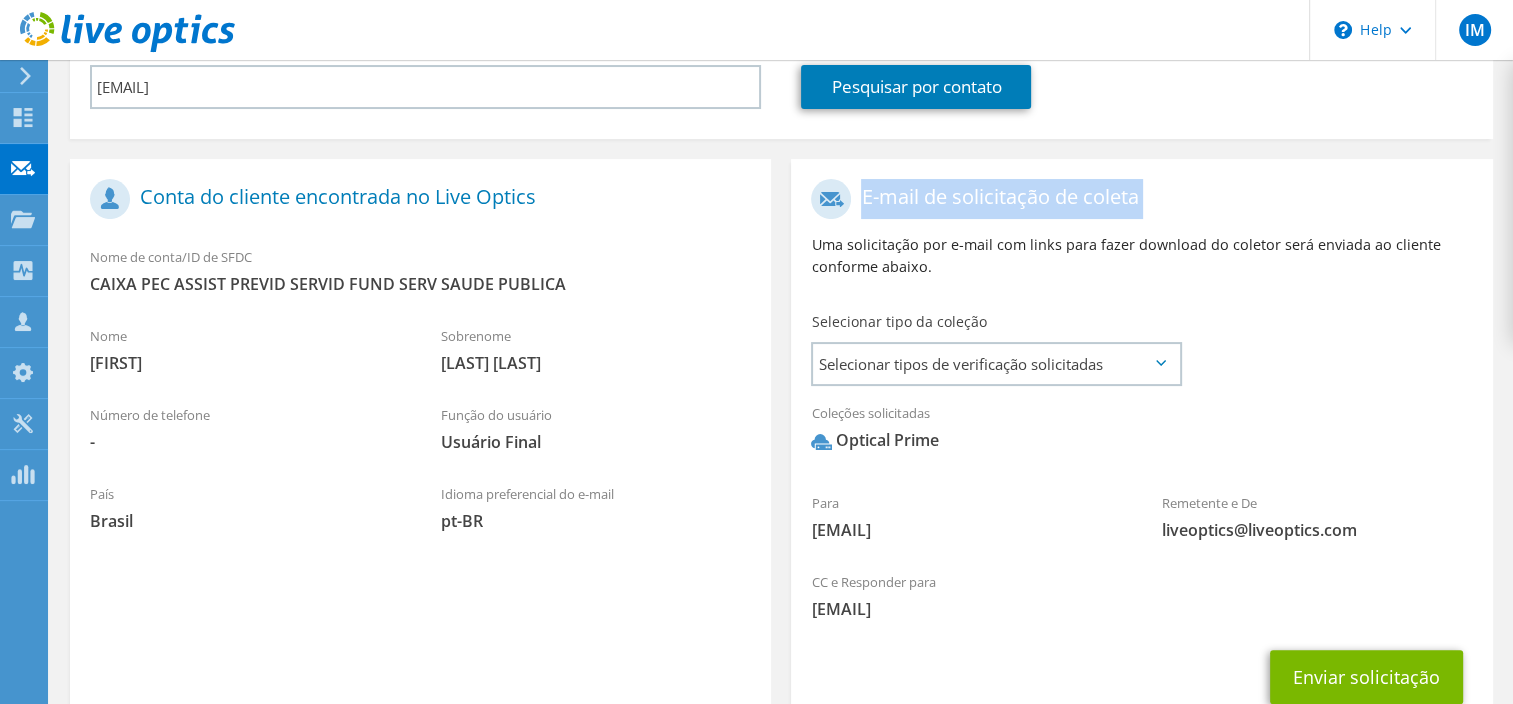 click on "E-mail de solicitação de coleta" at bounding box center (1136, 199) 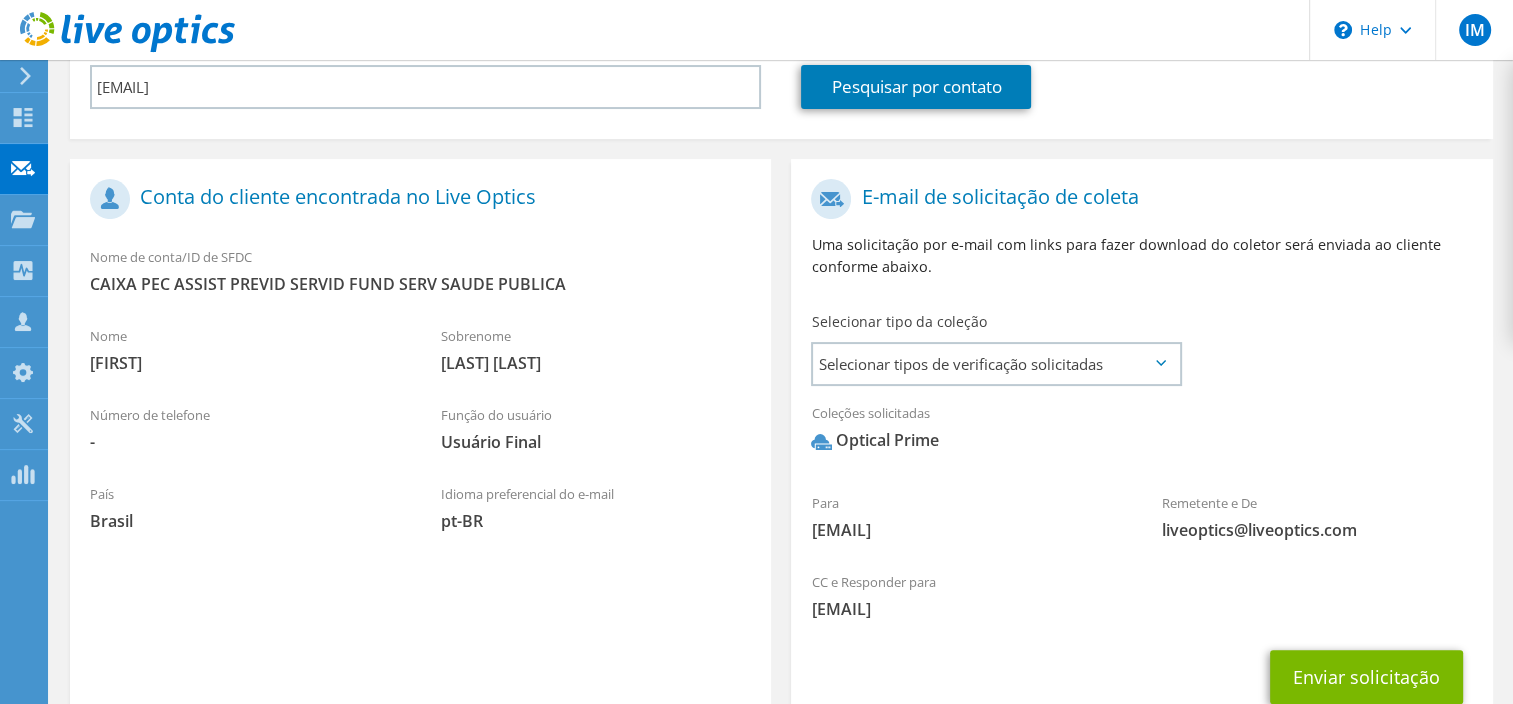 click on "Uma solicitação por e-mail com links para fazer download do coletor será enviada ao cliente conforme abaixo." at bounding box center [1141, 256] 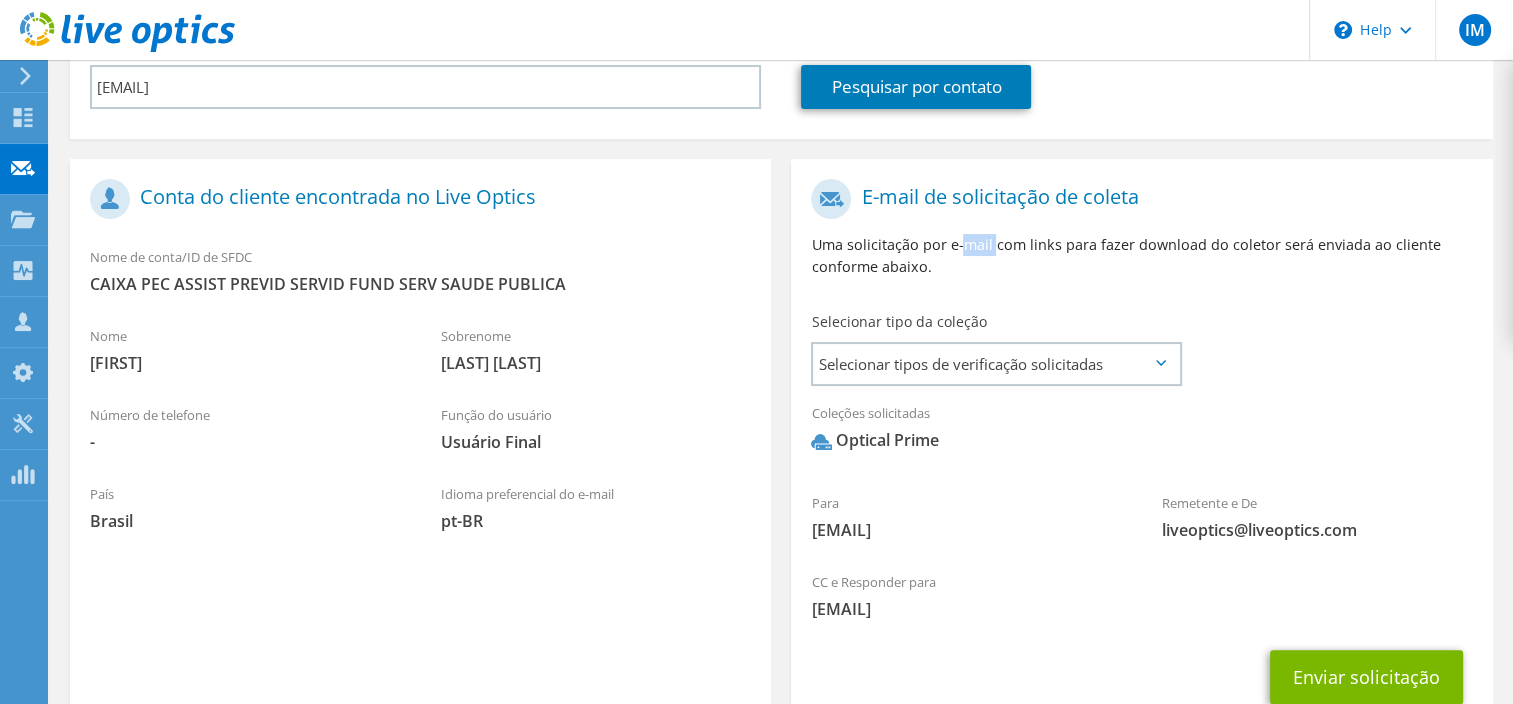 click on "Uma solicitação por e-mail com links para fazer download do coletor será enviada ao cliente conforme abaixo." at bounding box center [1141, 256] 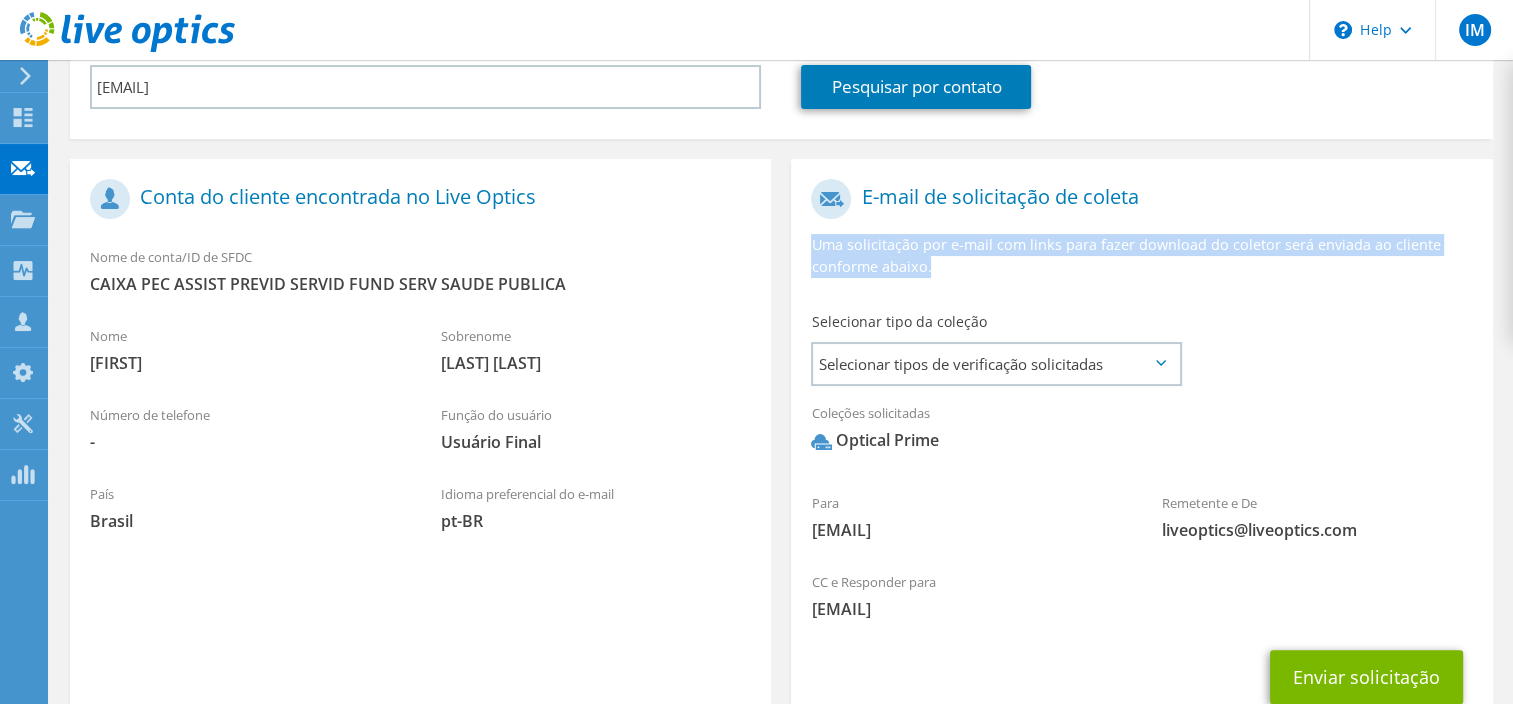 click on "Uma solicitação por e-mail com links para fazer download do coletor será enviada ao cliente conforme abaixo." at bounding box center (1141, 256) 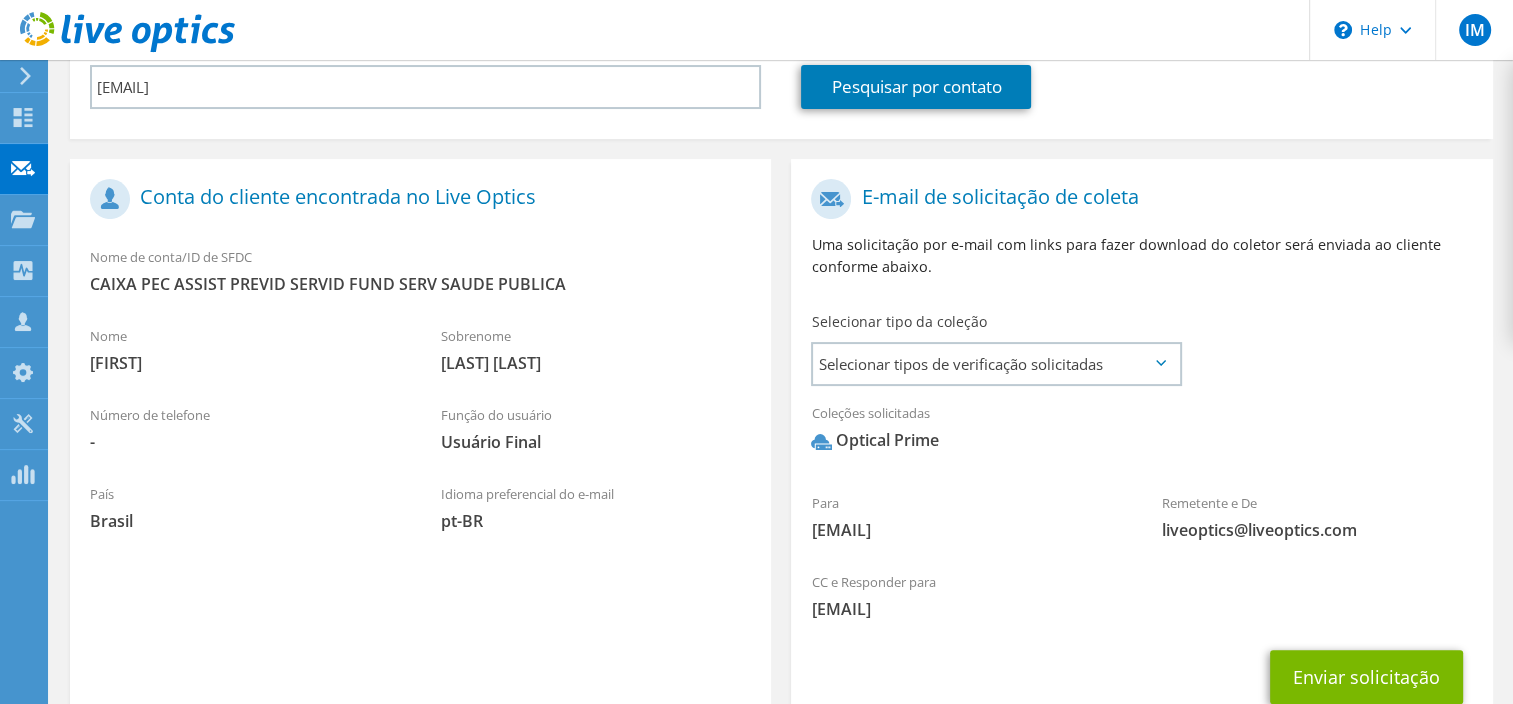 click on "[EMAIL]" at bounding box center (966, 530) 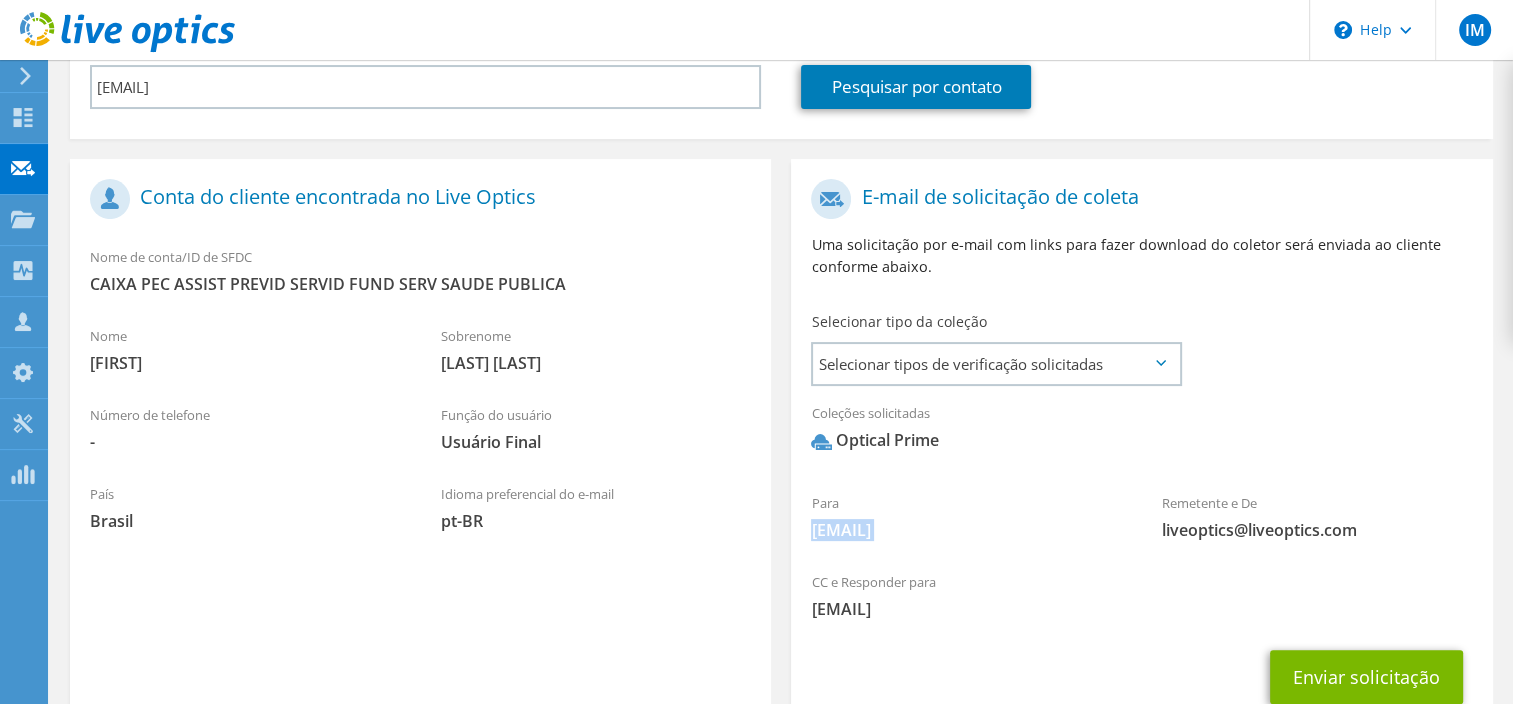 click on "[EMAIL]" at bounding box center [966, 530] 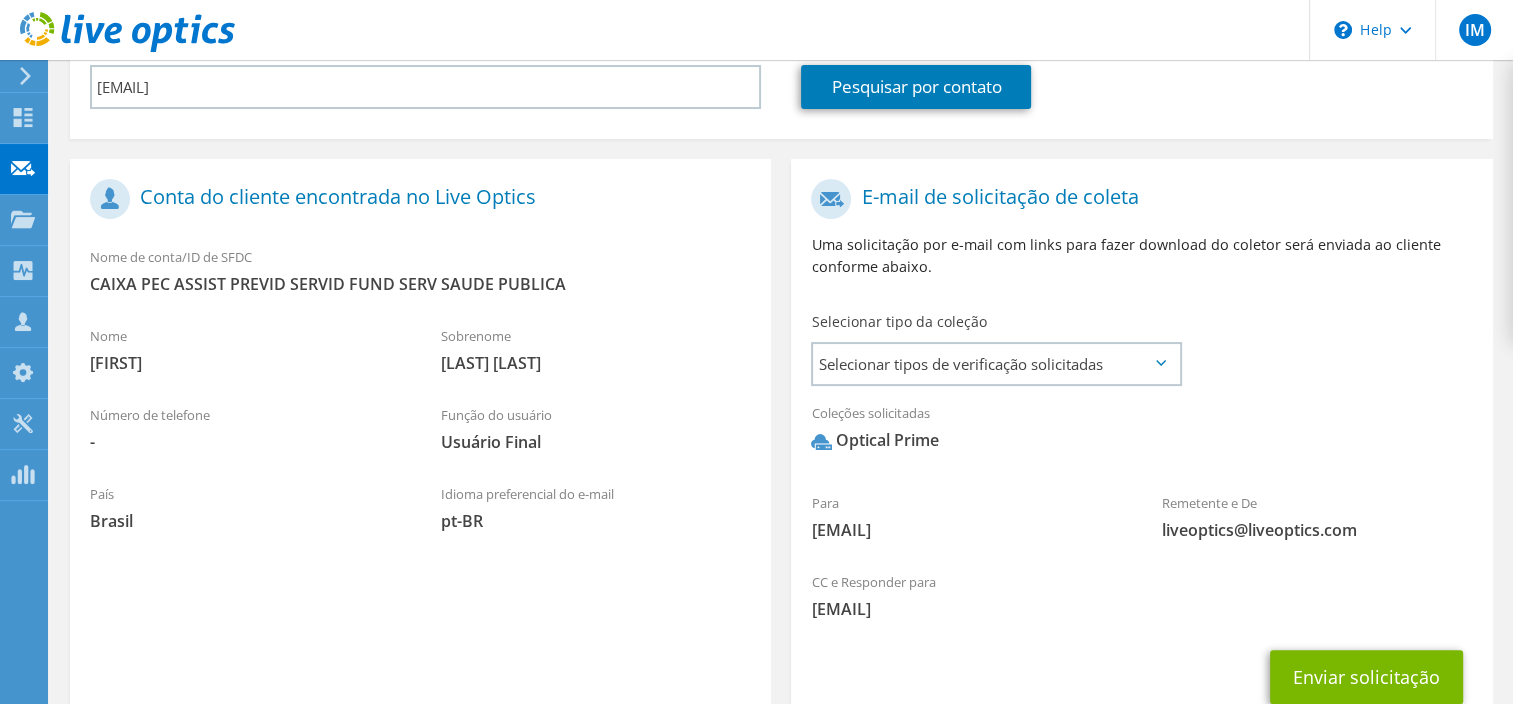 click on "Optical Prime" at bounding box center [1141, 445] 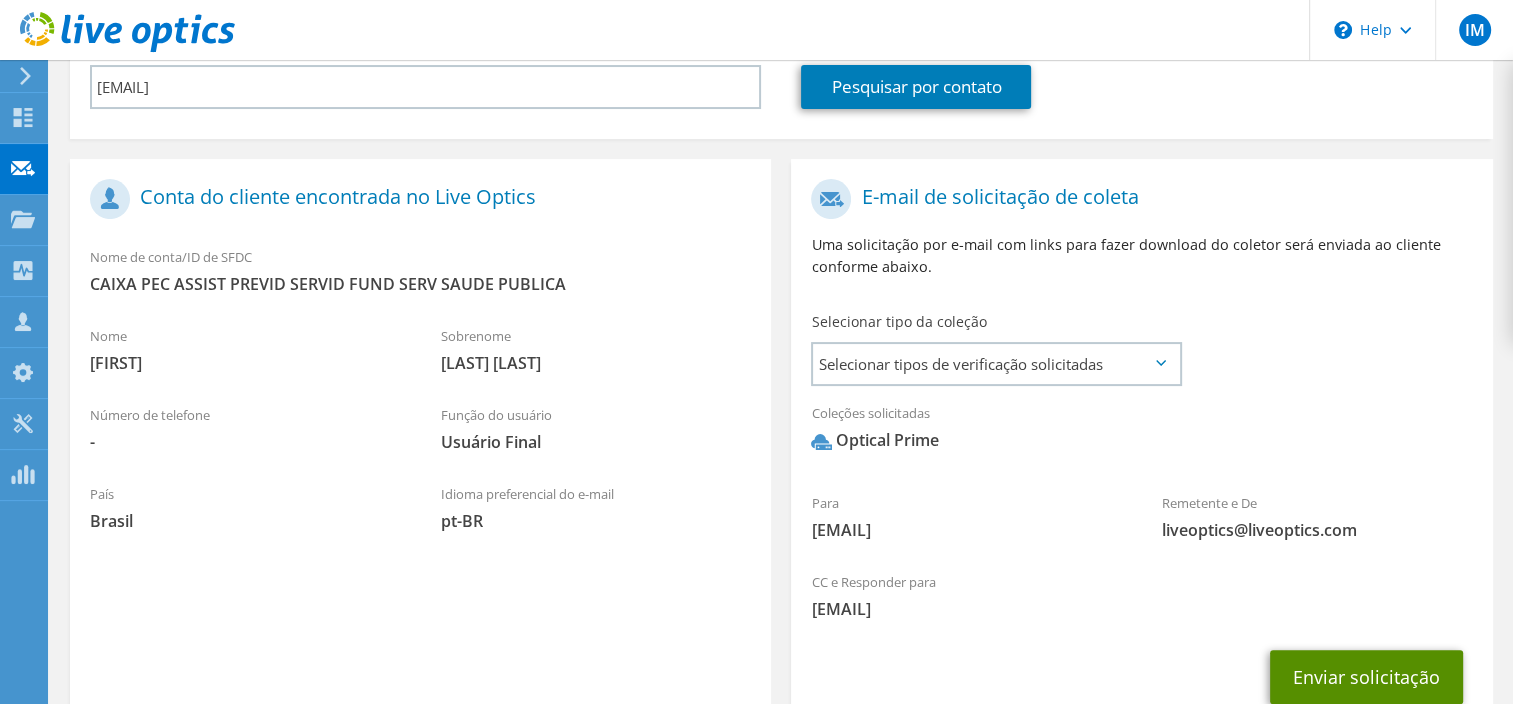 click on "Enviar solicitação" at bounding box center [1366, 677] 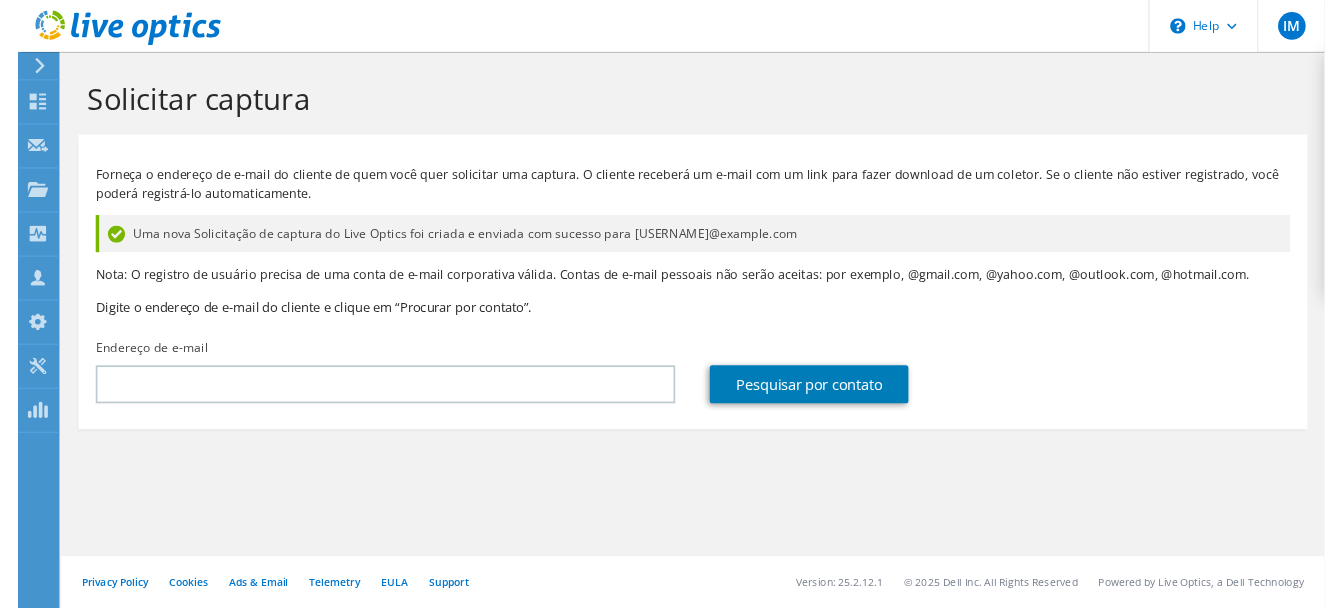 scroll, scrollTop: 0, scrollLeft: 0, axis: both 